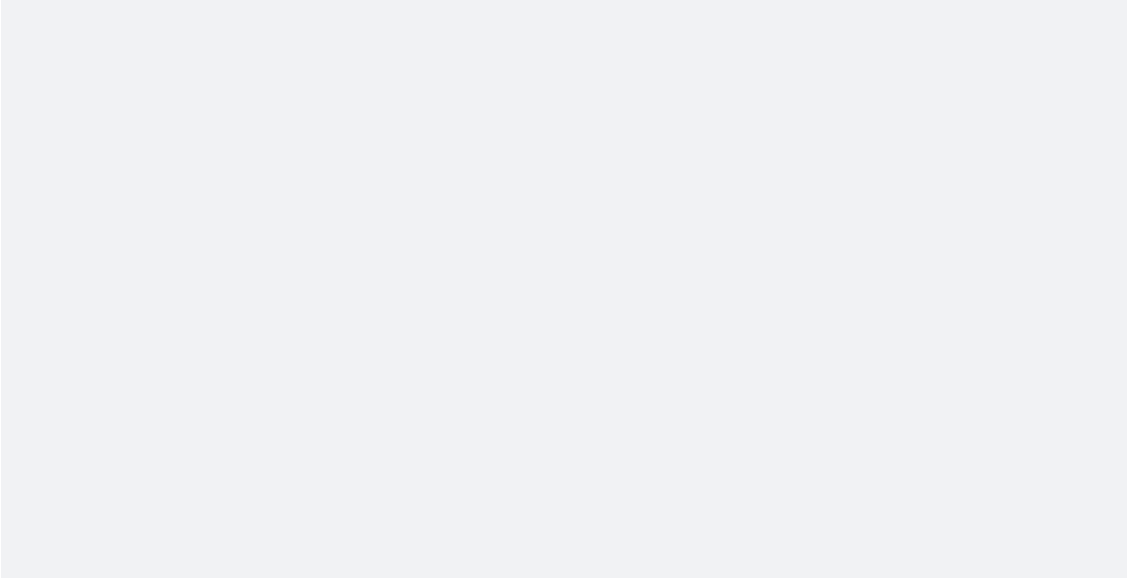 scroll, scrollTop: 0, scrollLeft: 0, axis: both 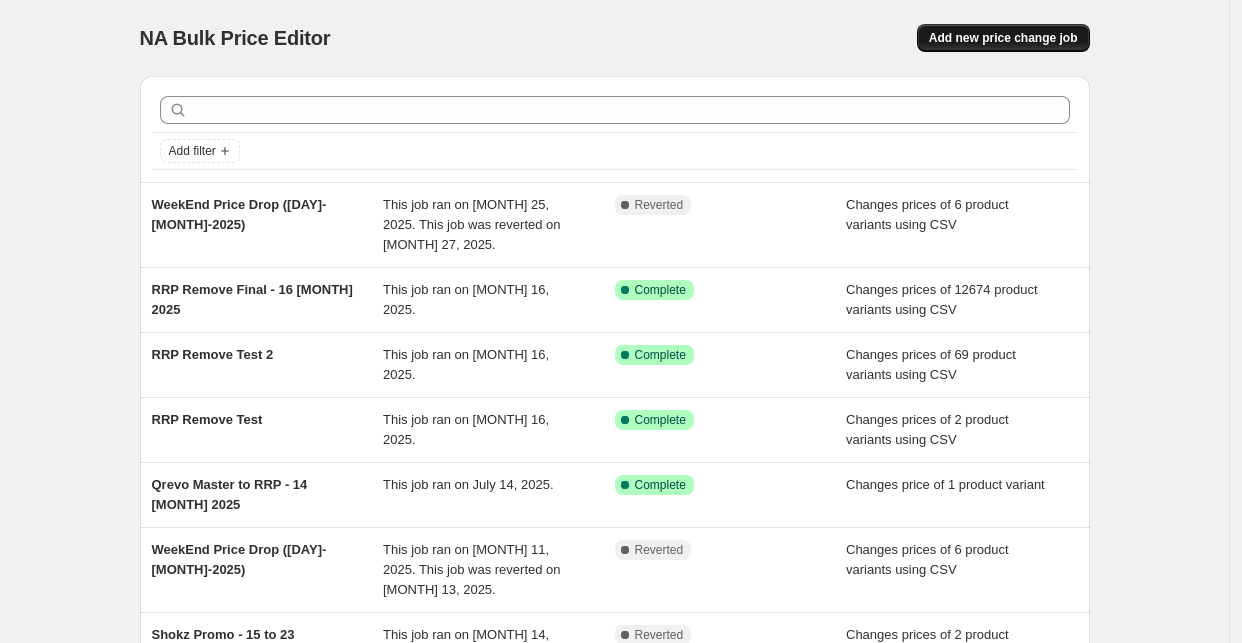 click on "Add new price change job" at bounding box center [1003, 38] 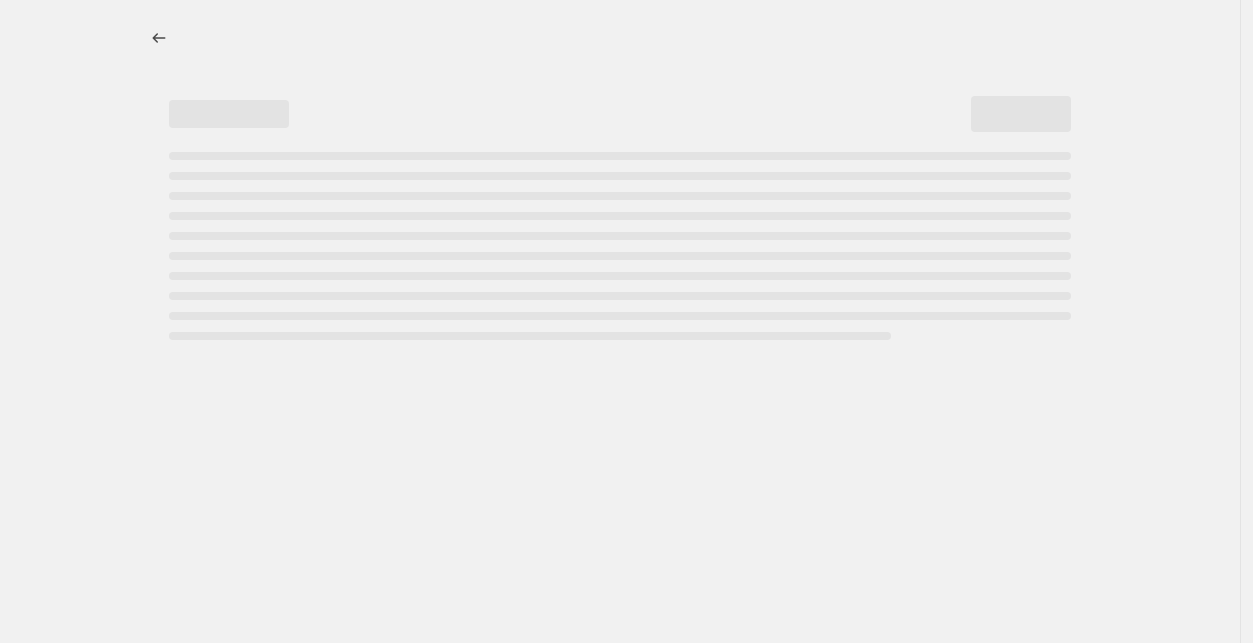 select on "percentage" 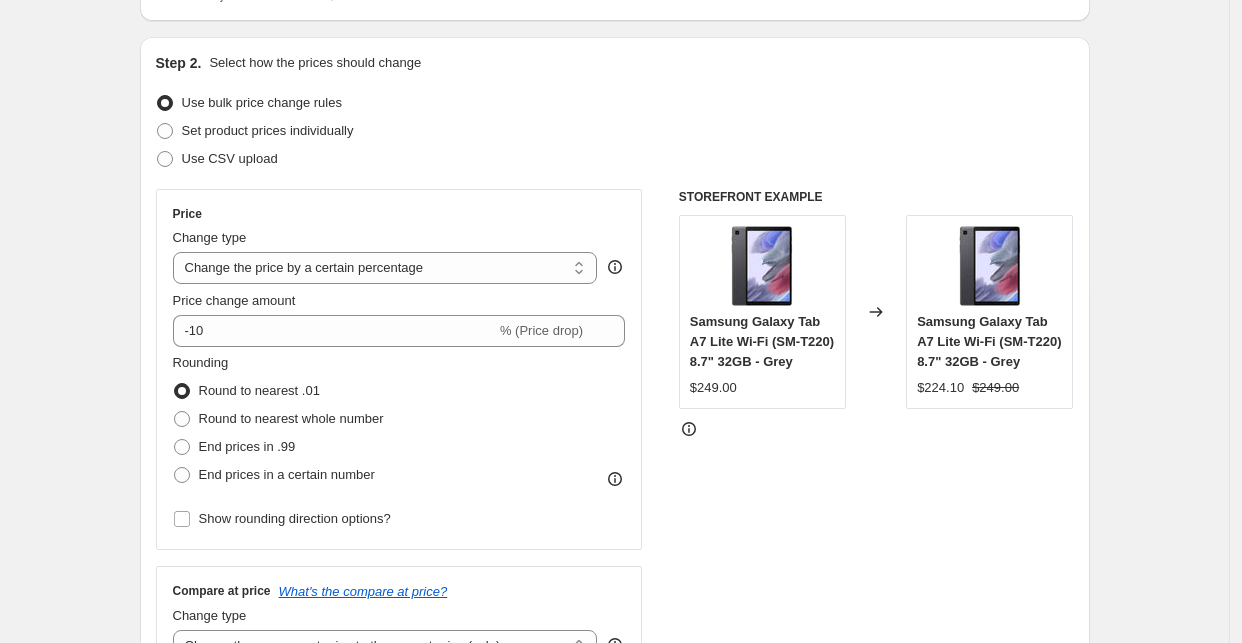 scroll, scrollTop: 222, scrollLeft: 0, axis: vertical 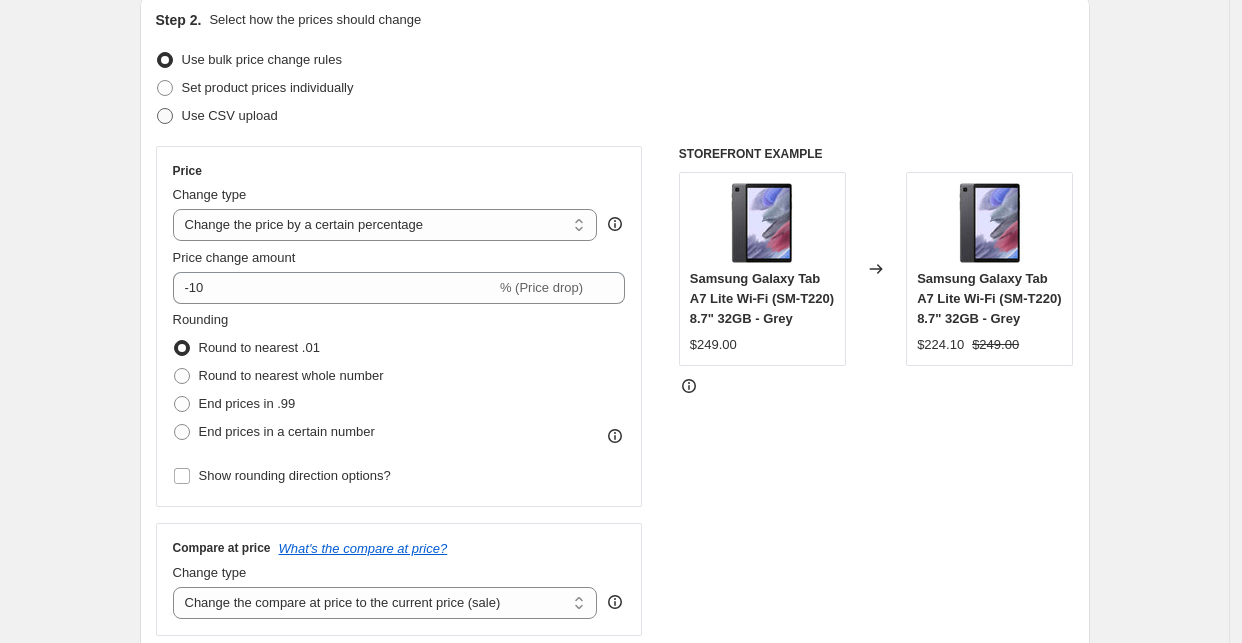 click on "Use CSV upload" at bounding box center (230, 115) 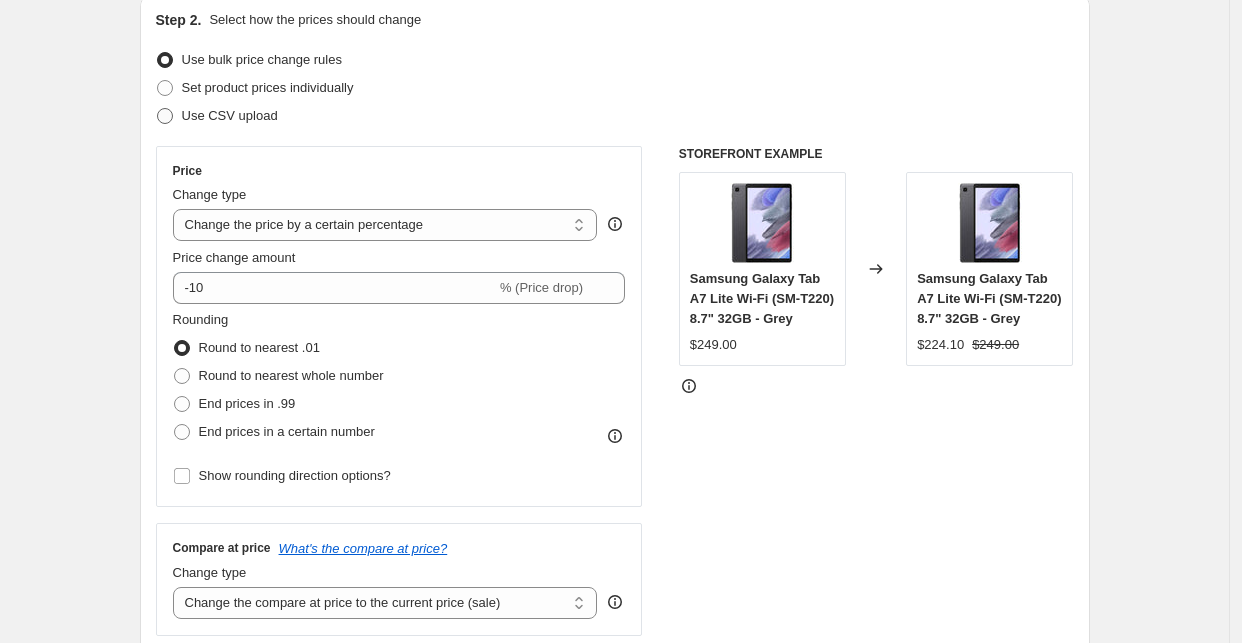 radio on "true" 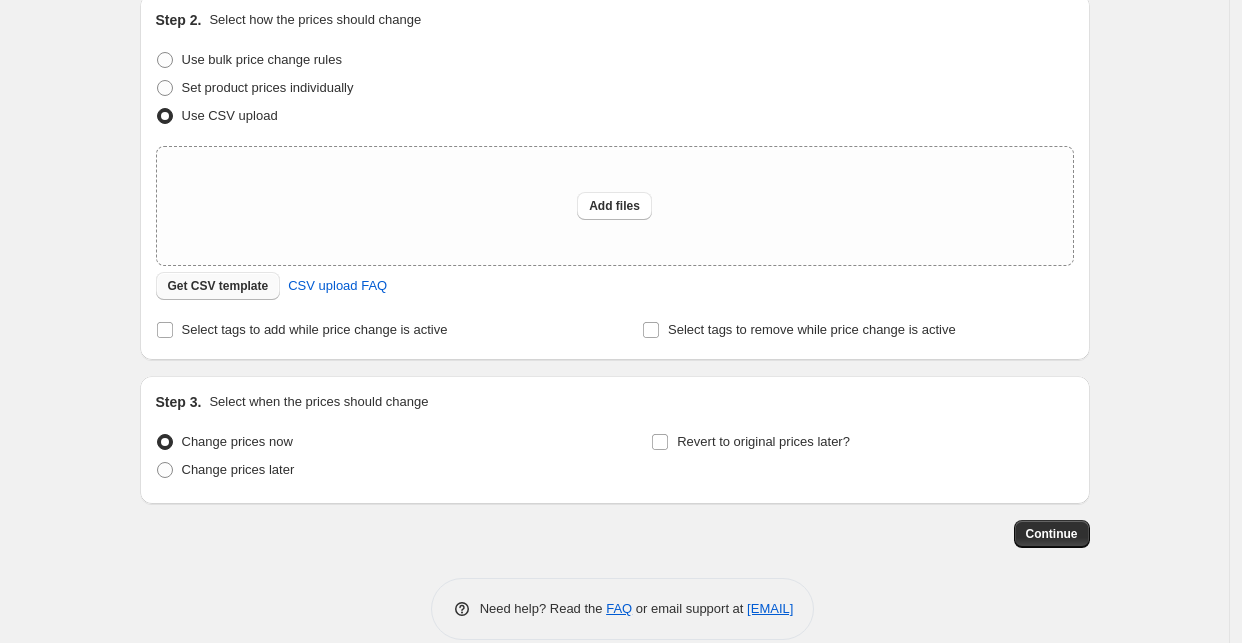 click on "Get CSV template" at bounding box center (218, 286) 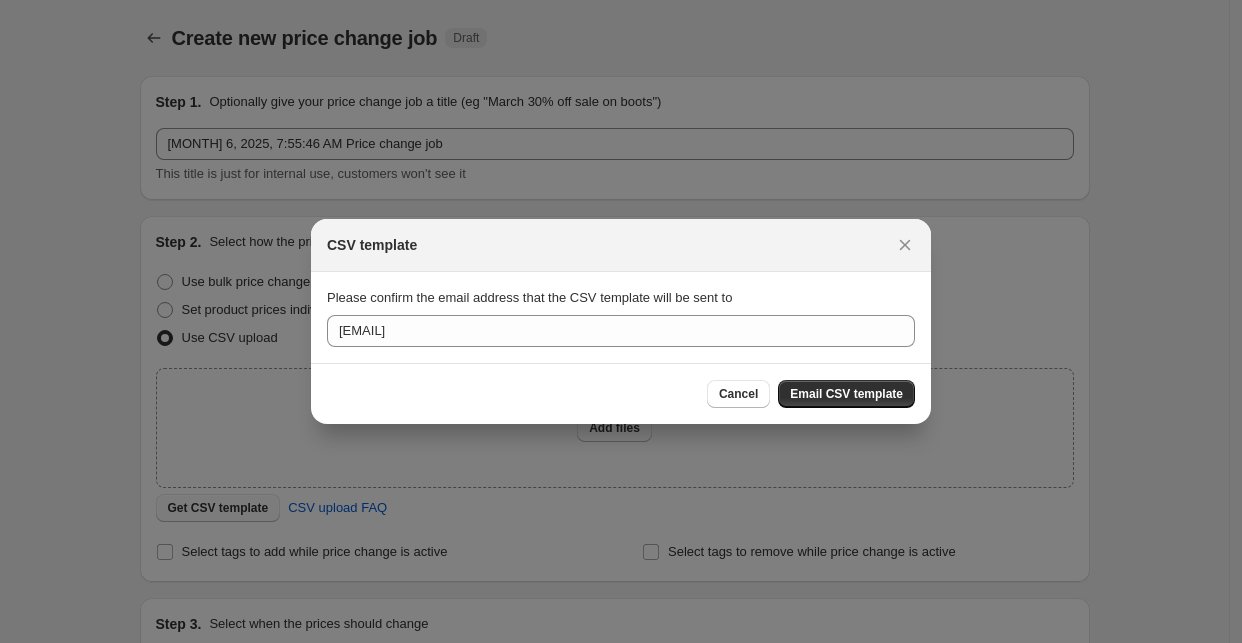 scroll, scrollTop: 222, scrollLeft: 0, axis: vertical 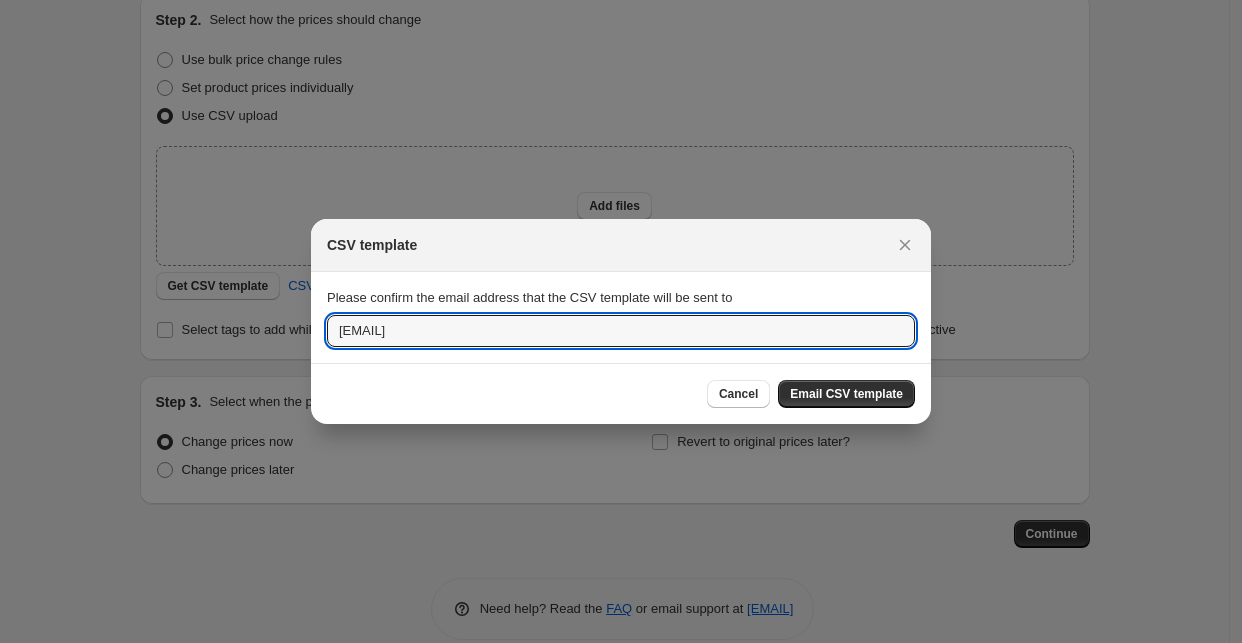 drag, startPoint x: 364, startPoint y: 332, endPoint x: 312, endPoint y: 342, distance: 52.95281 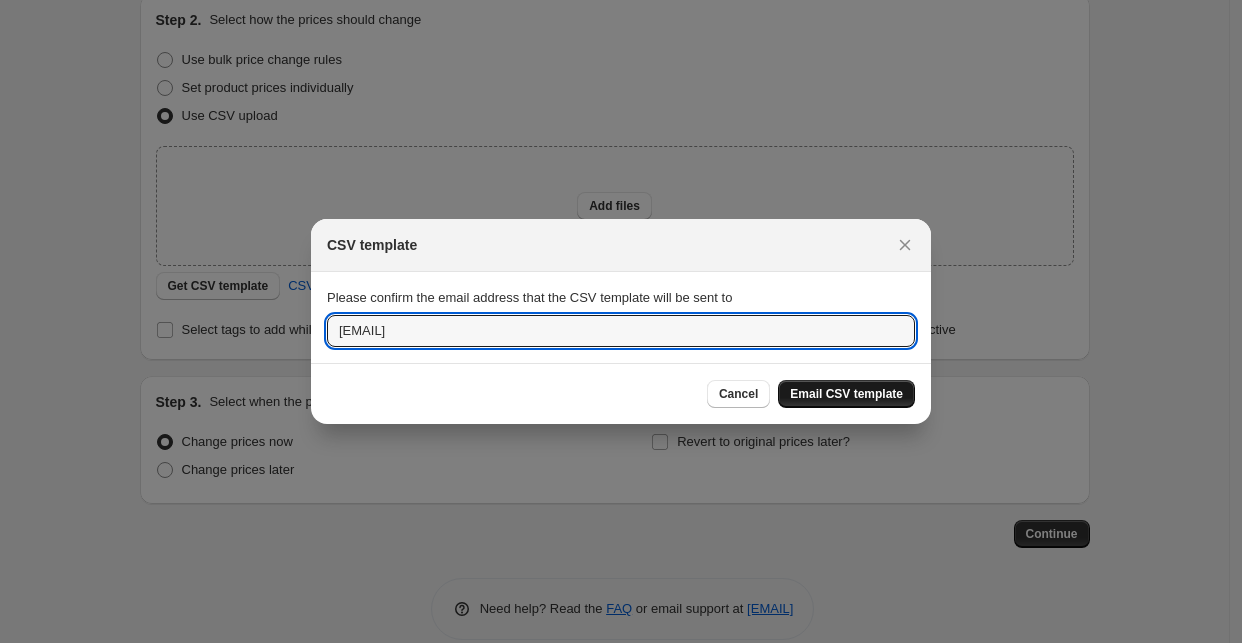 type on "aman.dhaliya@horizonstore.com.au" 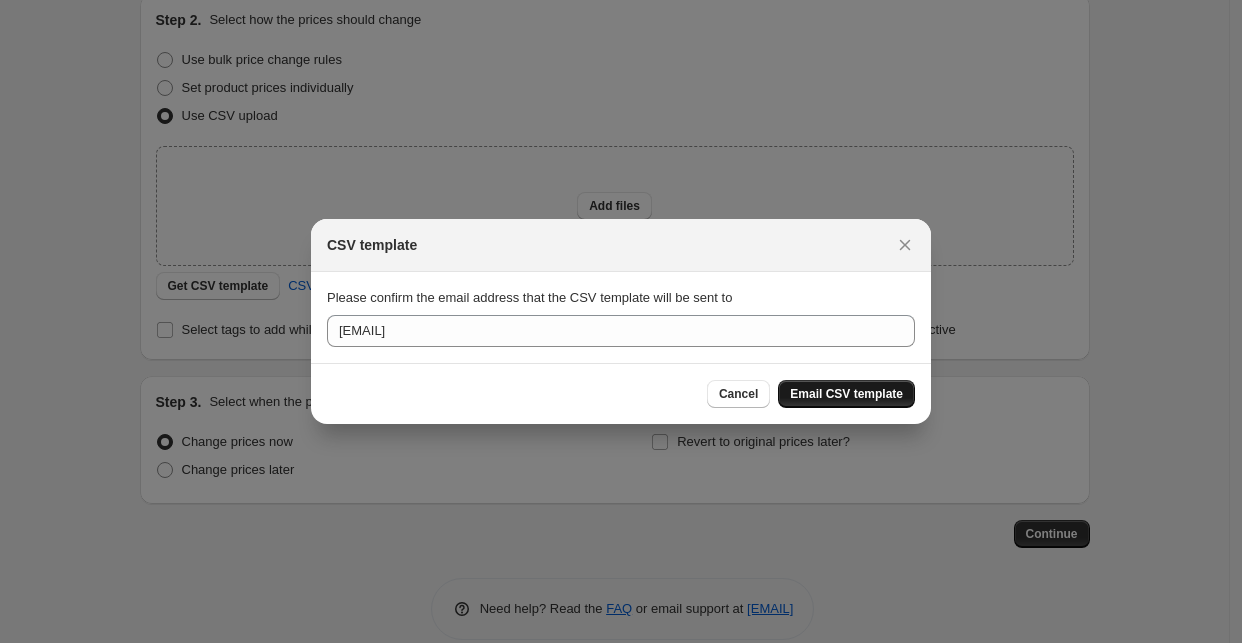 click on "Email CSV template" at bounding box center (846, 394) 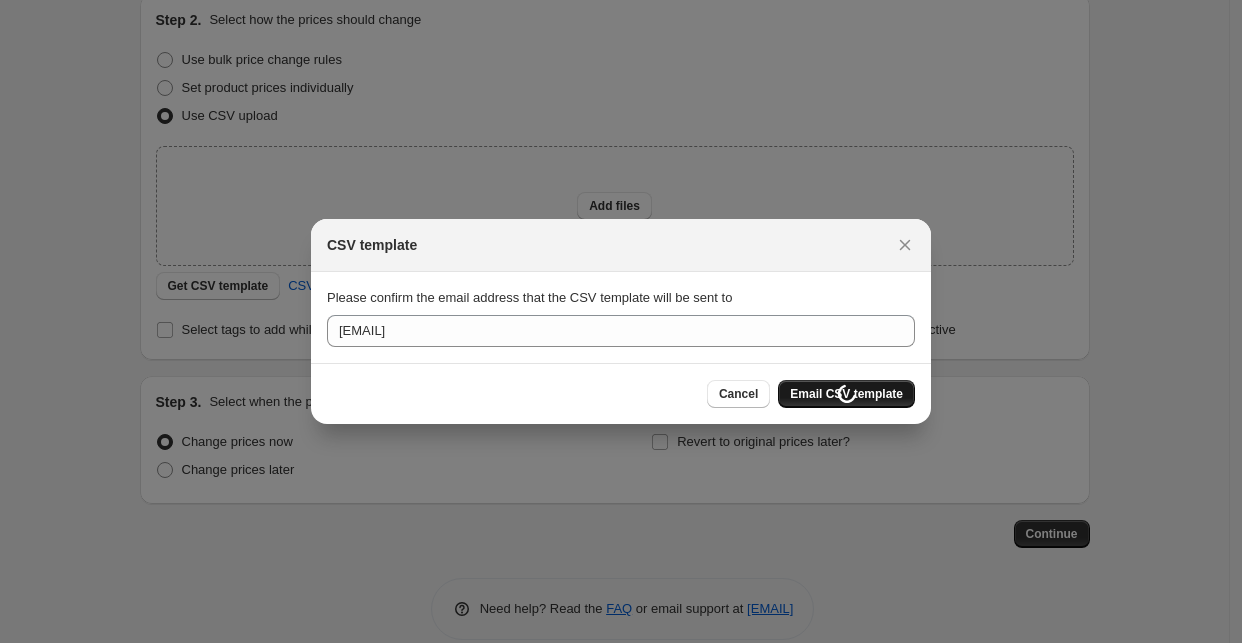 scroll, scrollTop: 222, scrollLeft: 0, axis: vertical 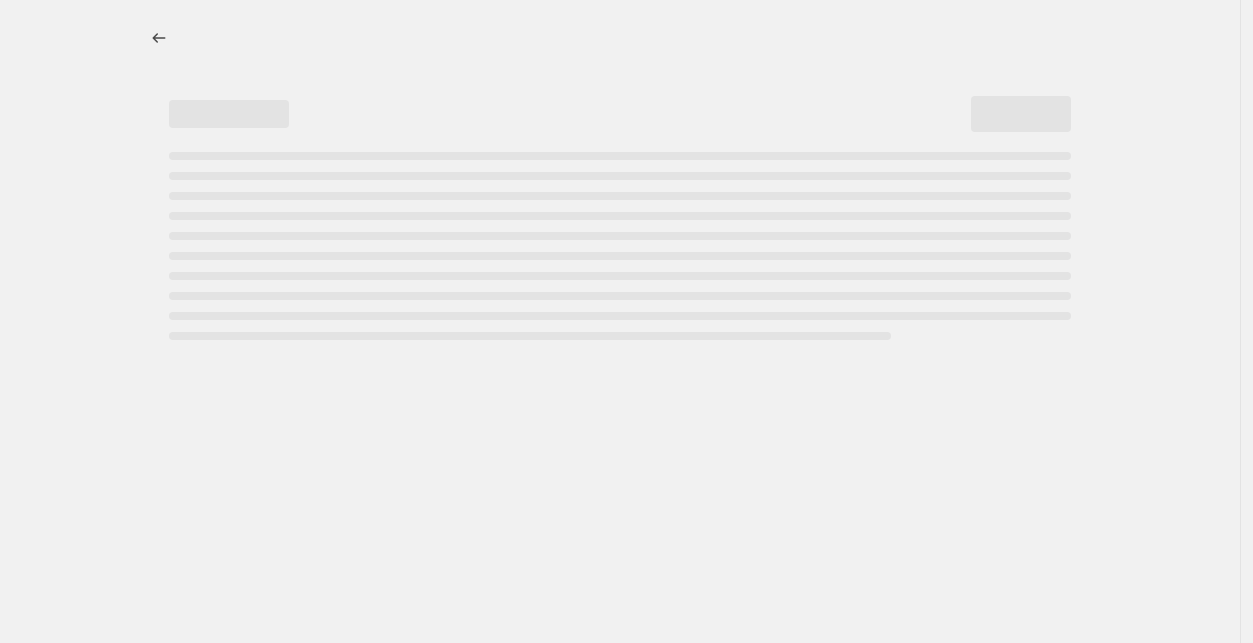select on "percentage" 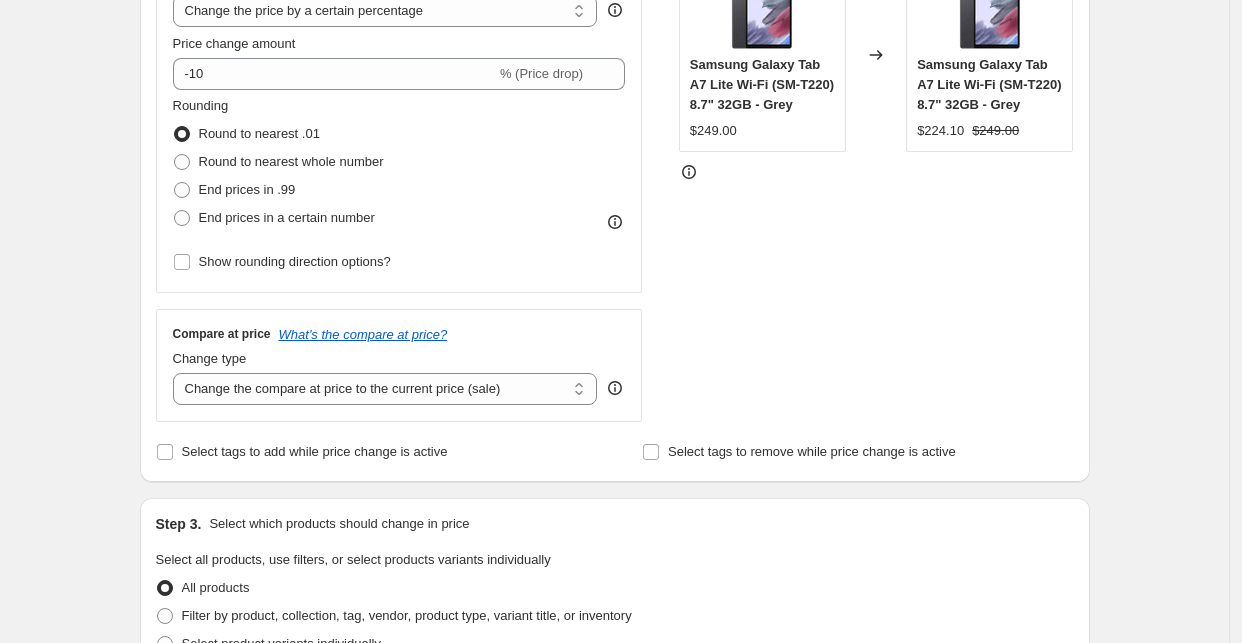 scroll, scrollTop: 0, scrollLeft: 0, axis: both 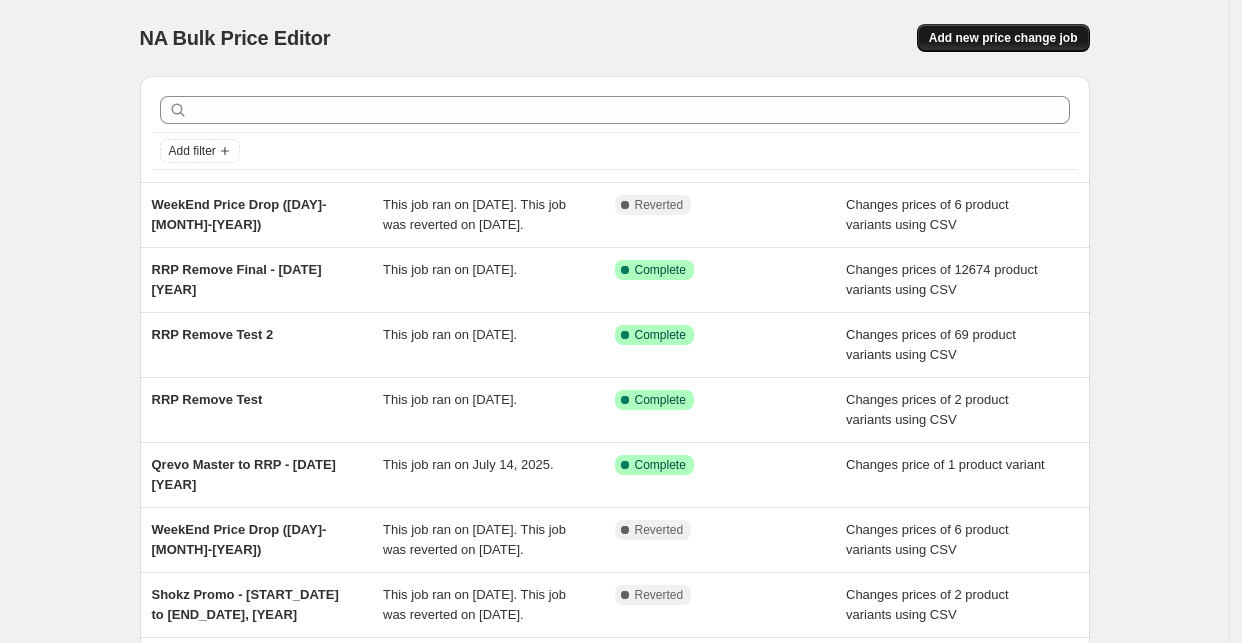click on "Add new price change job" at bounding box center (1003, 38) 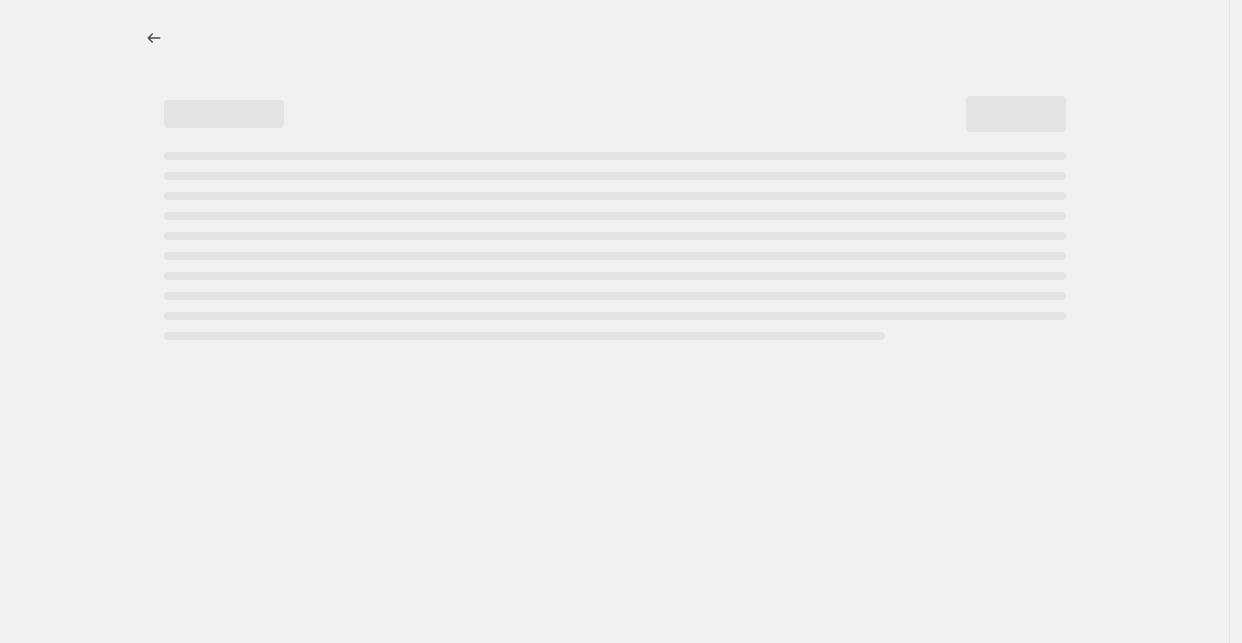select on "percentage" 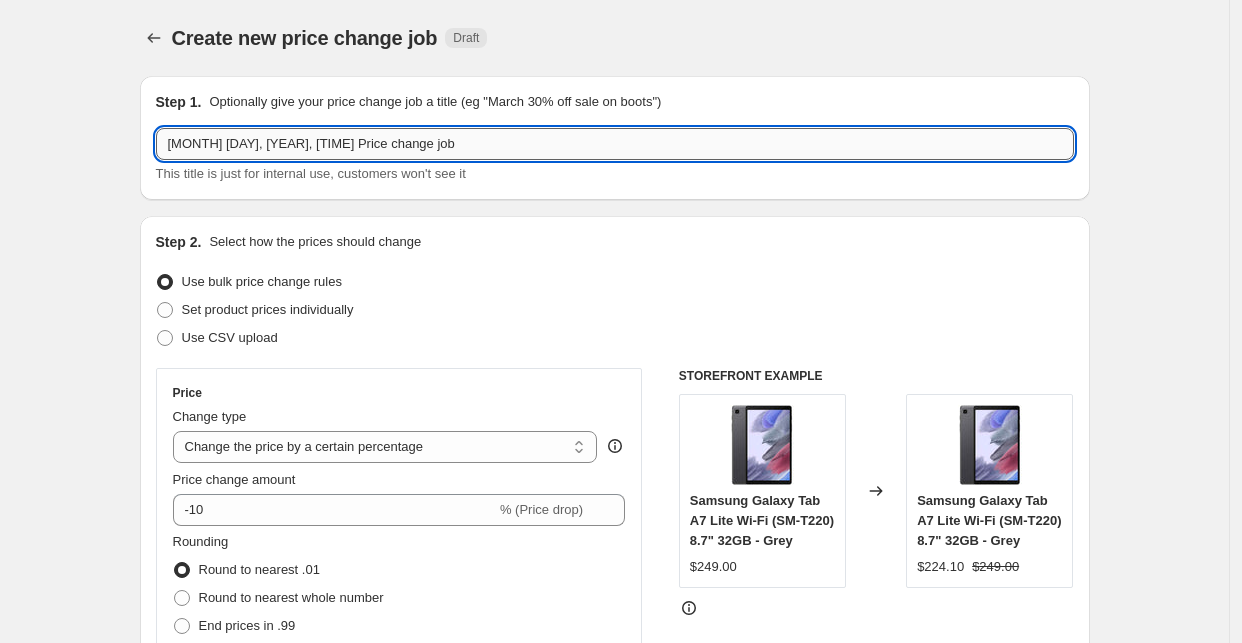 click on "[MONTH] [DAY], [YEAR], [TIME] Price change job" at bounding box center (615, 144) 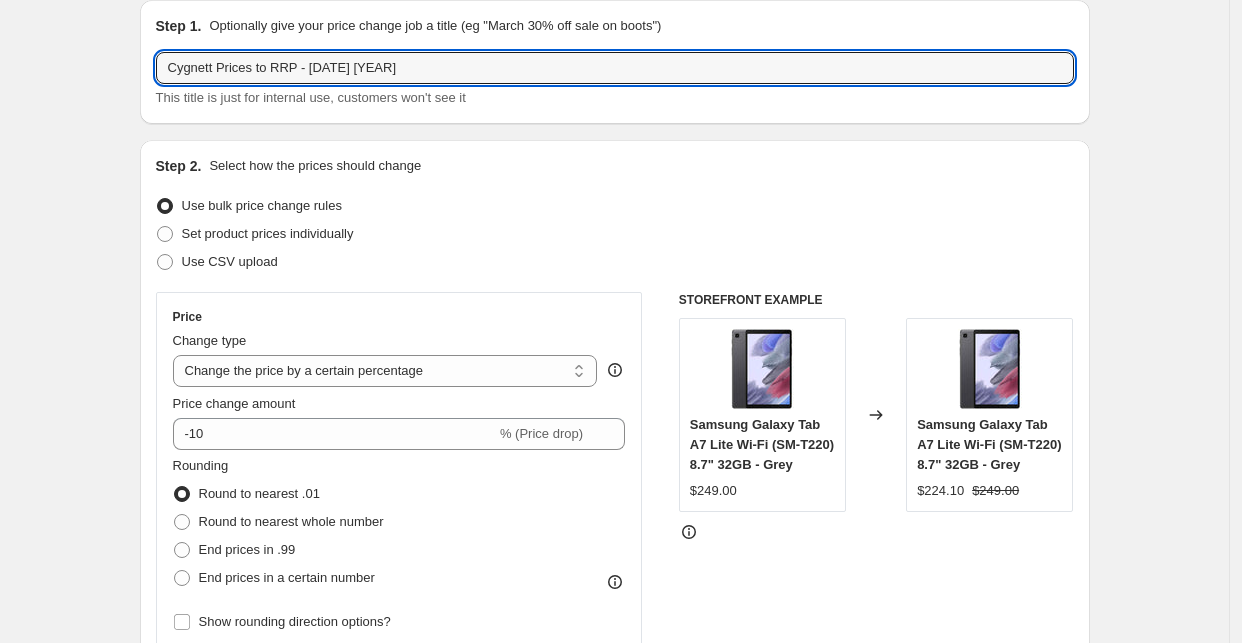 scroll, scrollTop: 111, scrollLeft: 0, axis: vertical 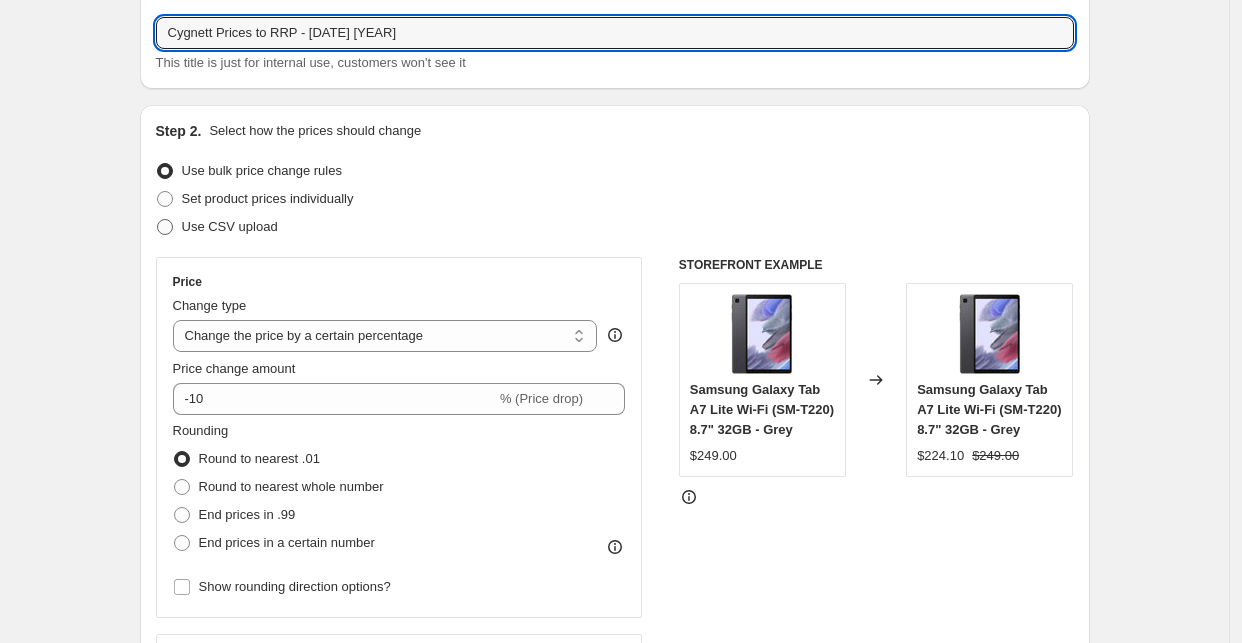 type on "Cygnett Prices to RRP - [DATE] [YEAR]" 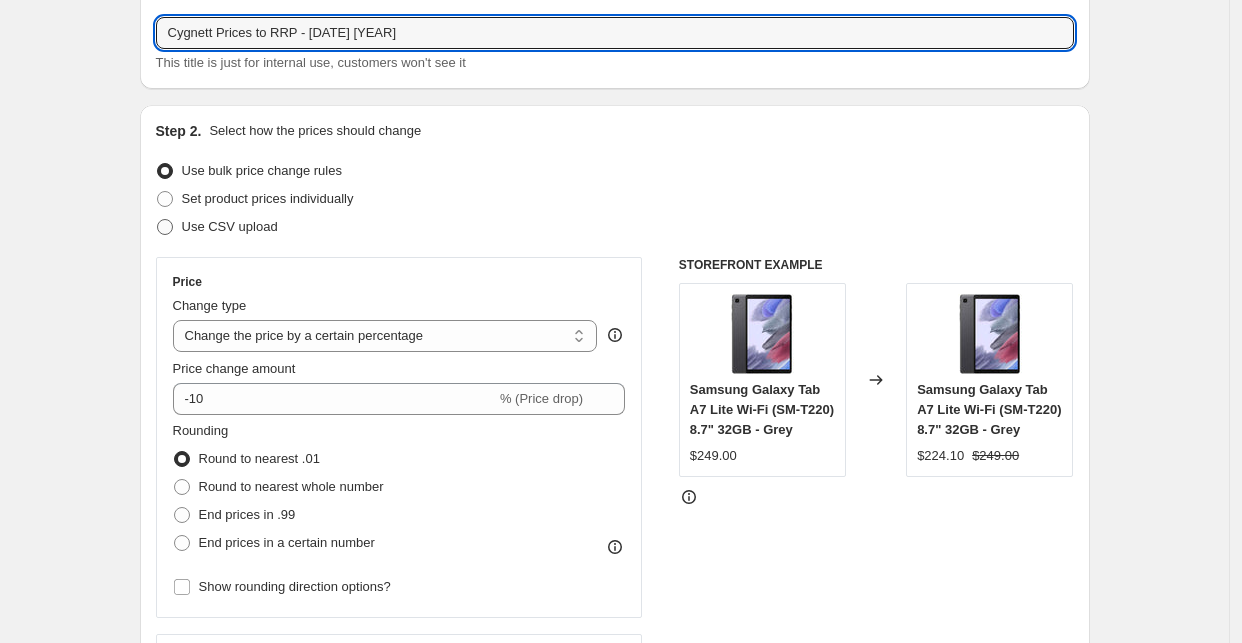 radio on "true" 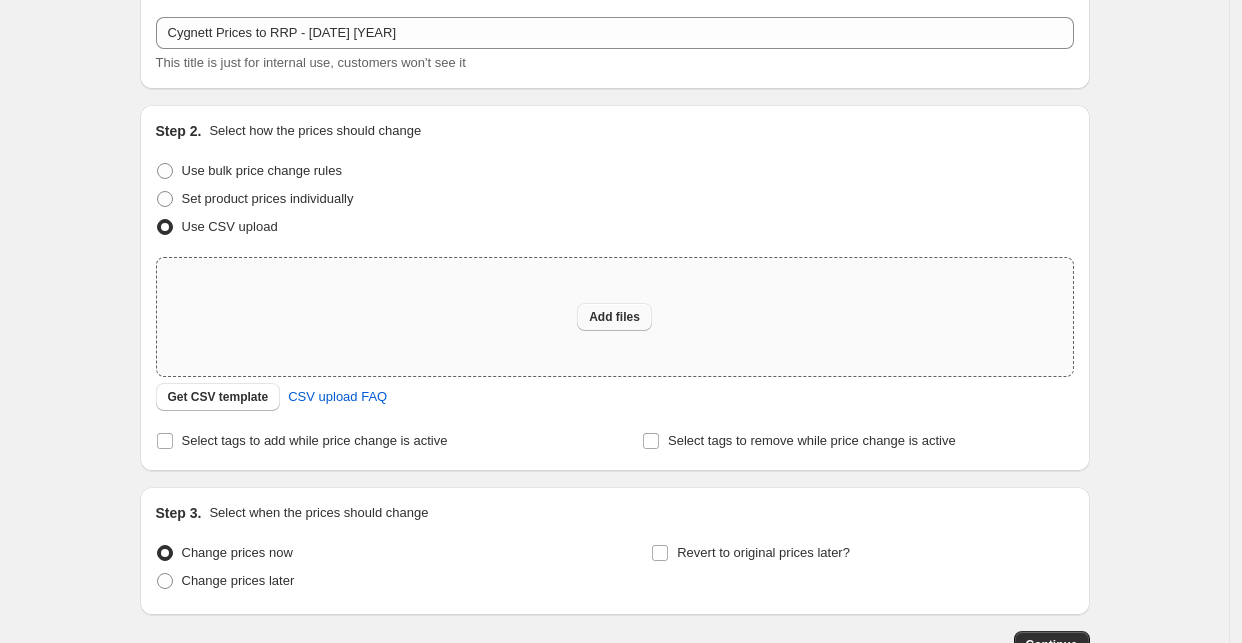 click on "Add files" at bounding box center [614, 317] 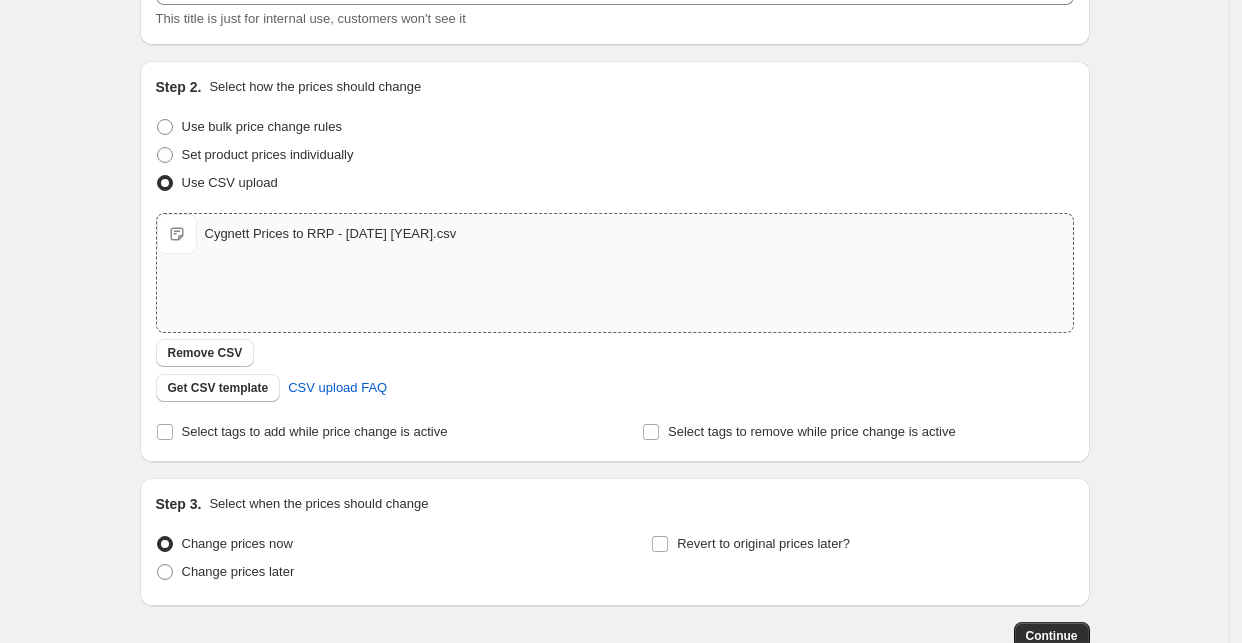 scroll, scrollTop: 283, scrollLeft: 0, axis: vertical 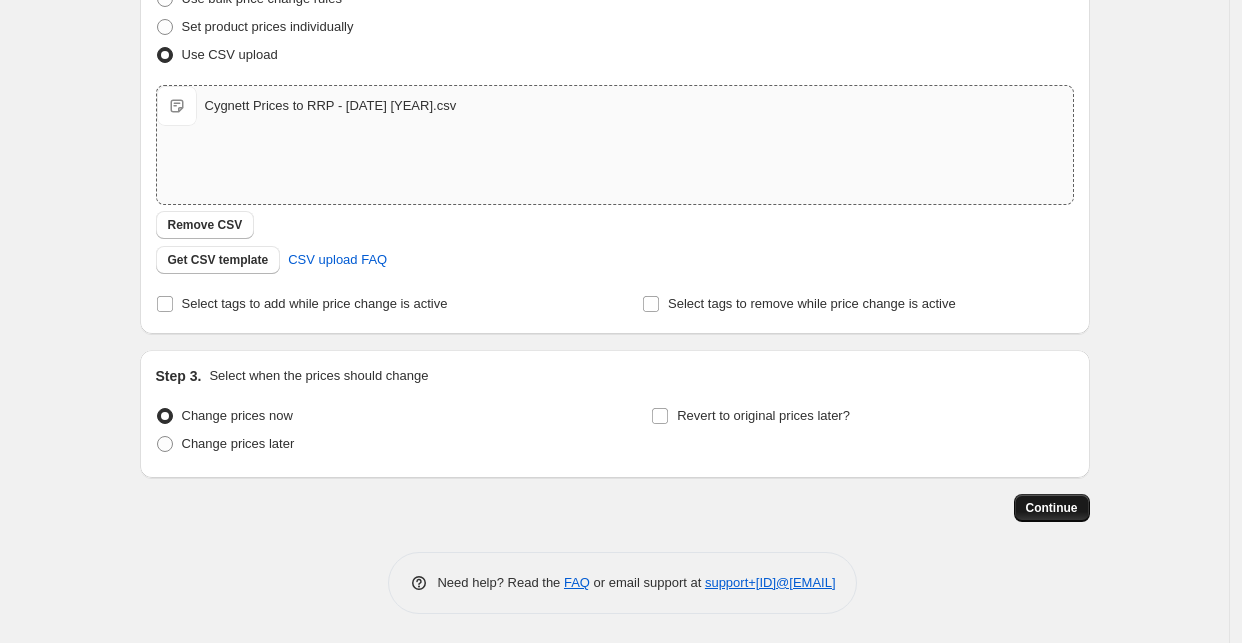 click on "Continue" at bounding box center [1052, 508] 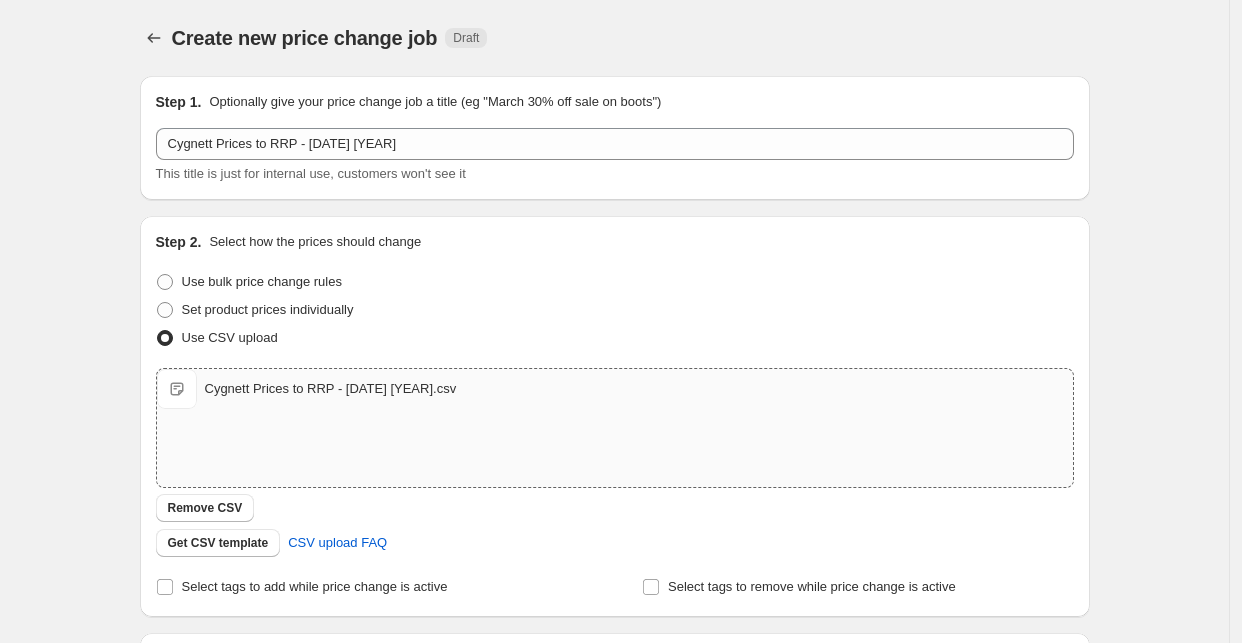 scroll, scrollTop: 283, scrollLeft: 0, axis: vertical 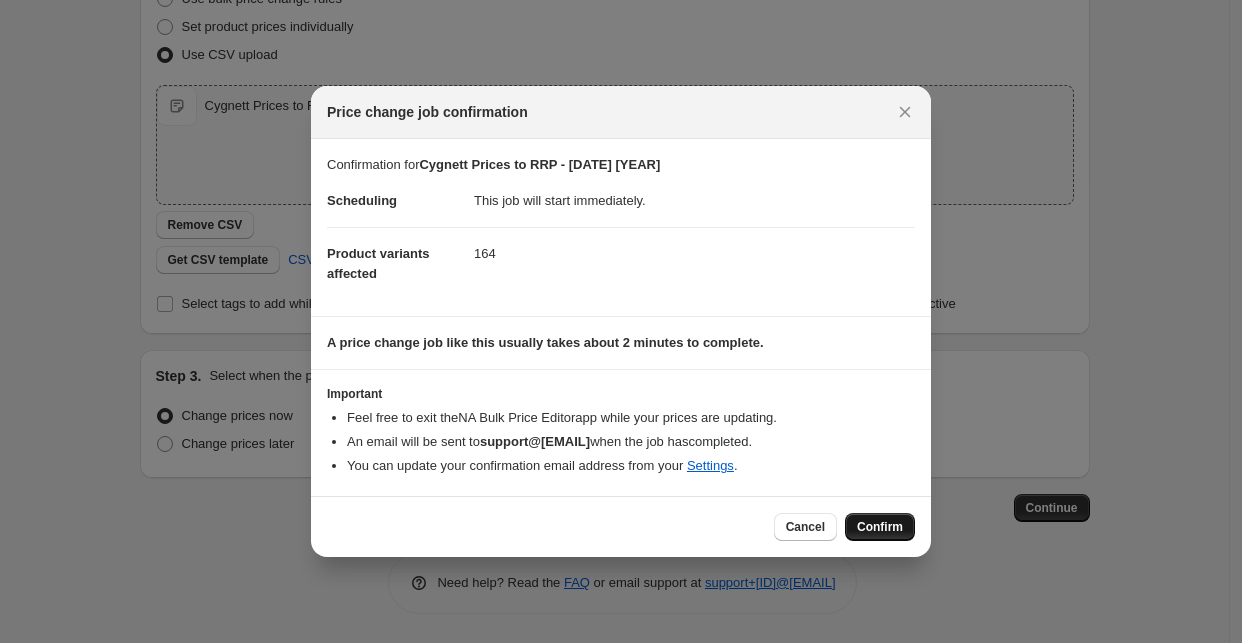 click on "Confirm" at bounding box center [880, 527] 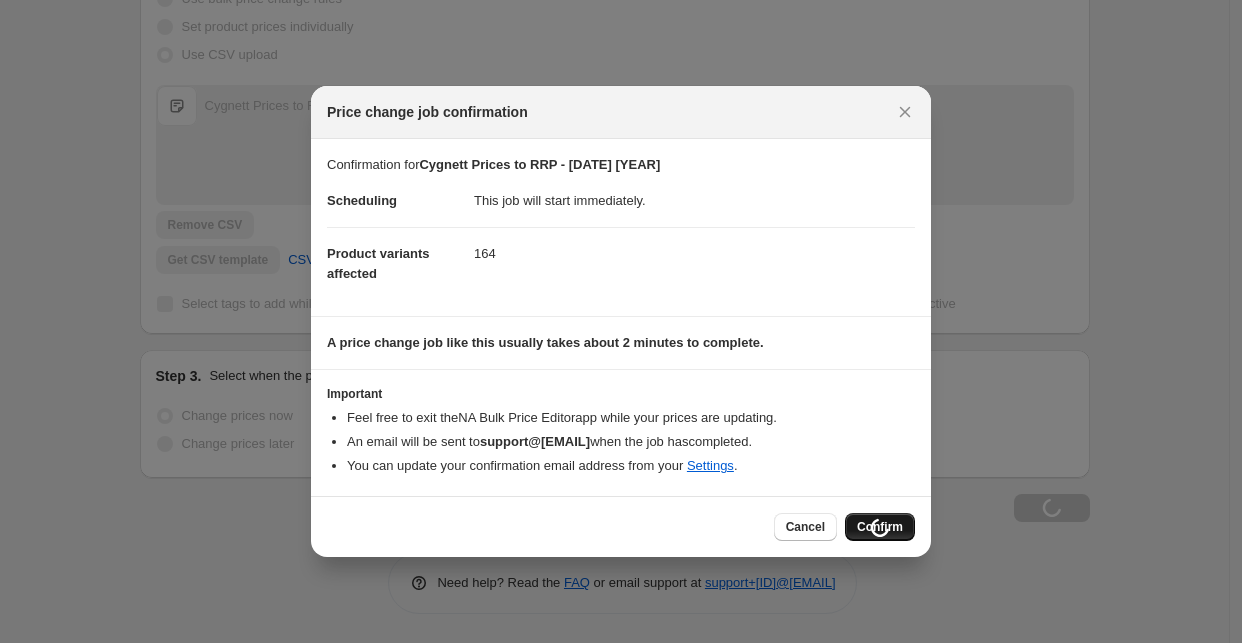 scroll, scrollTop: 352, scrollLeft: 0, axis: vertical 